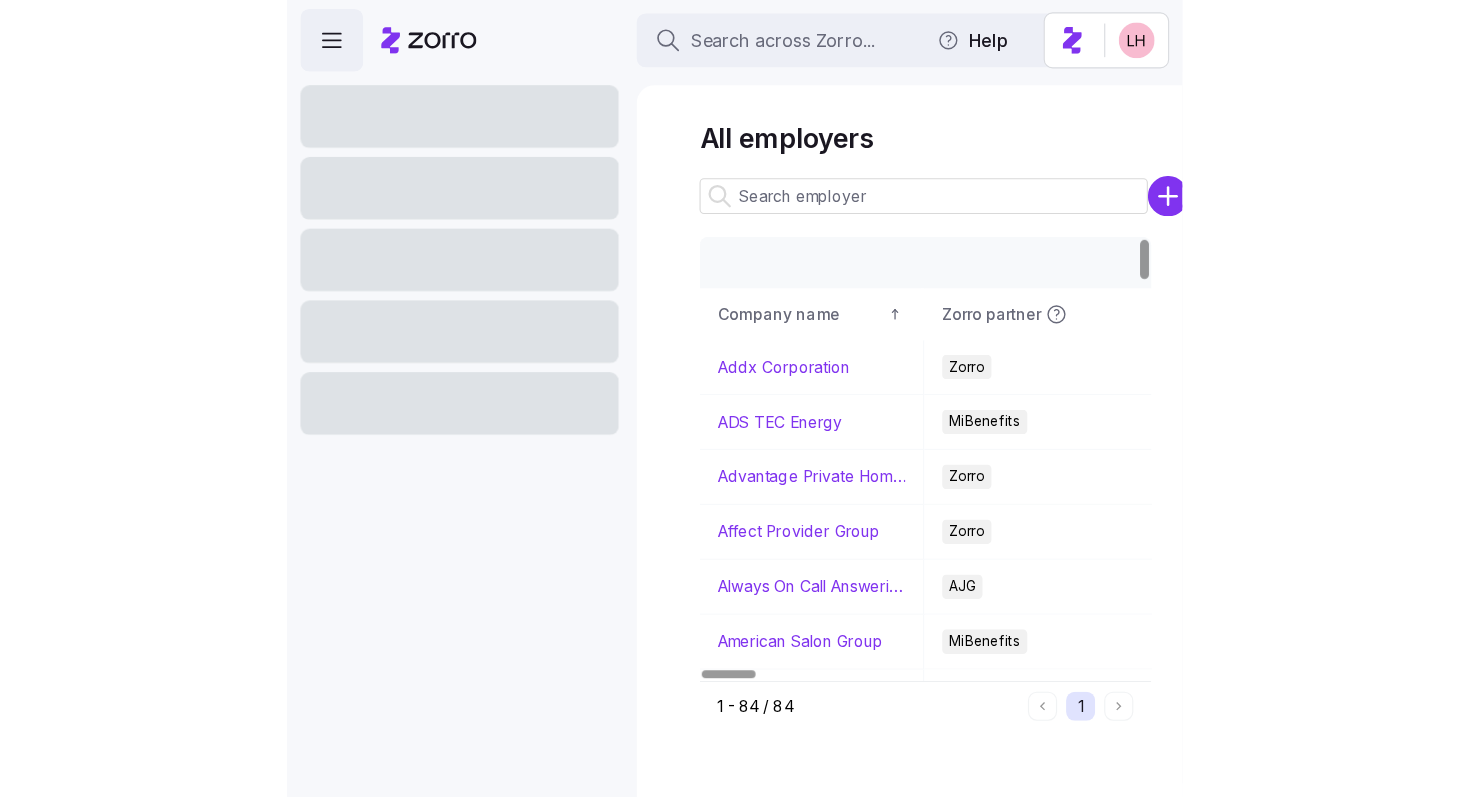 scroll, scrollTop: 0, scrollLeft: 0, axis: both 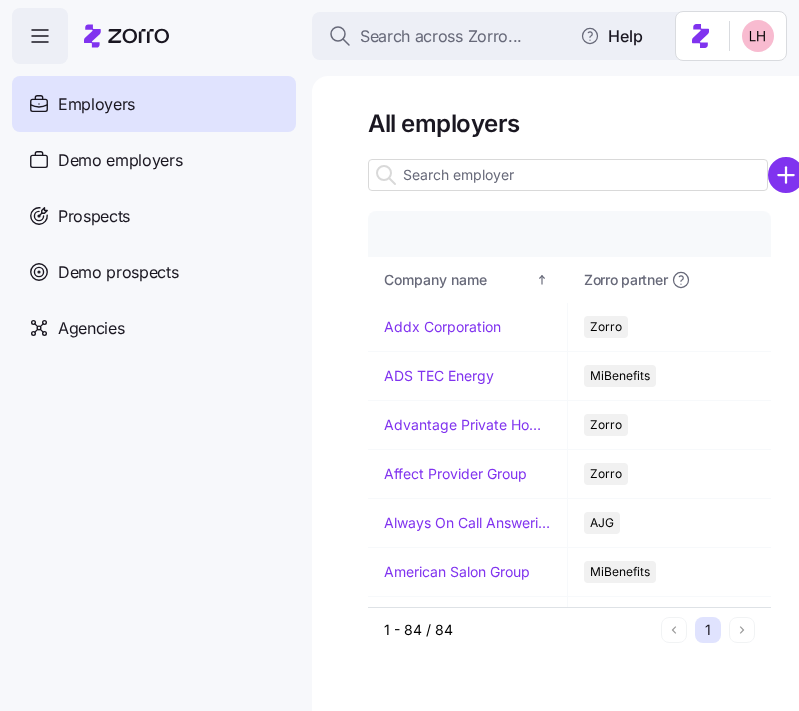 click at bounding box center [568, 175] 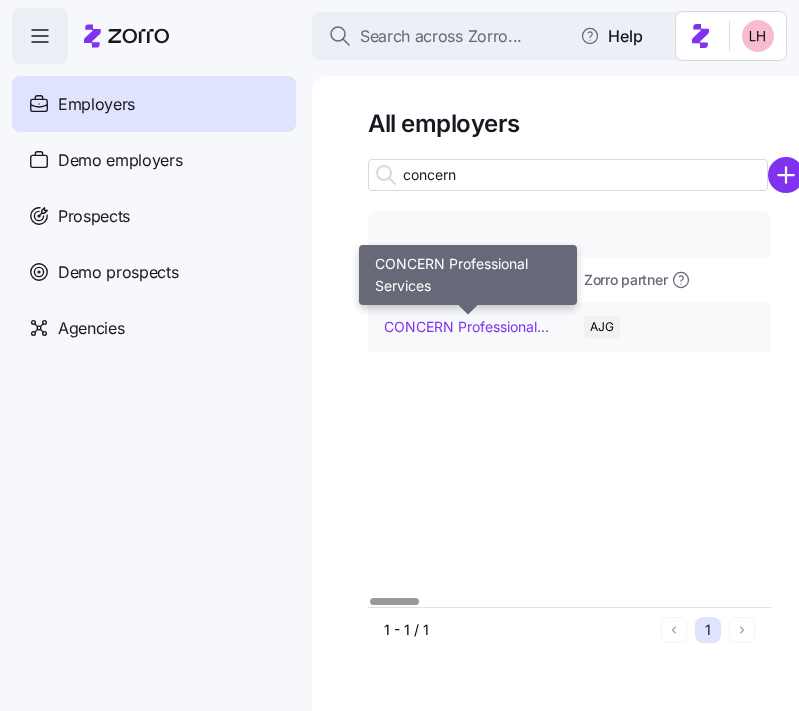 type on "concern" 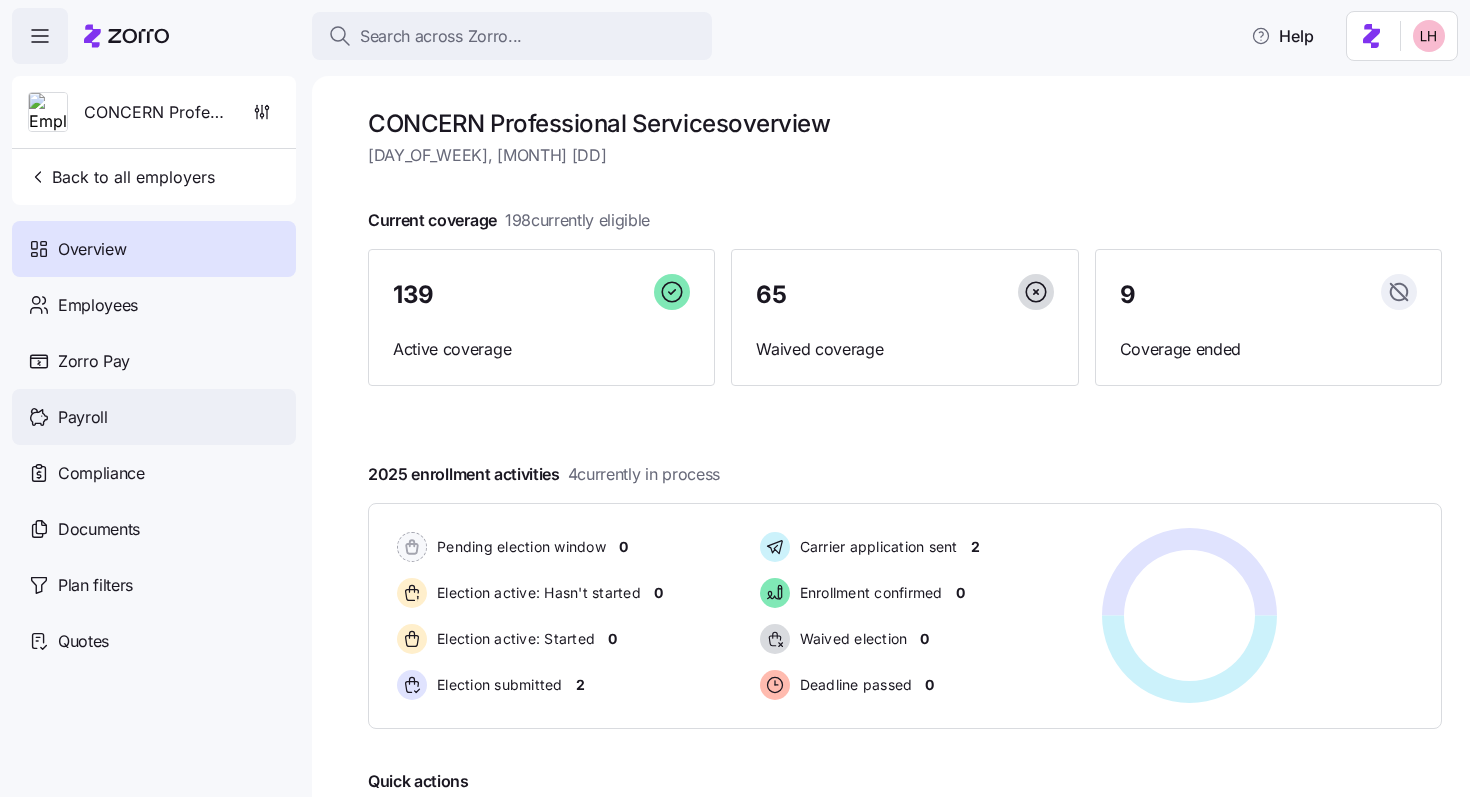click on "Payroll" at bounding box center (154, 417) 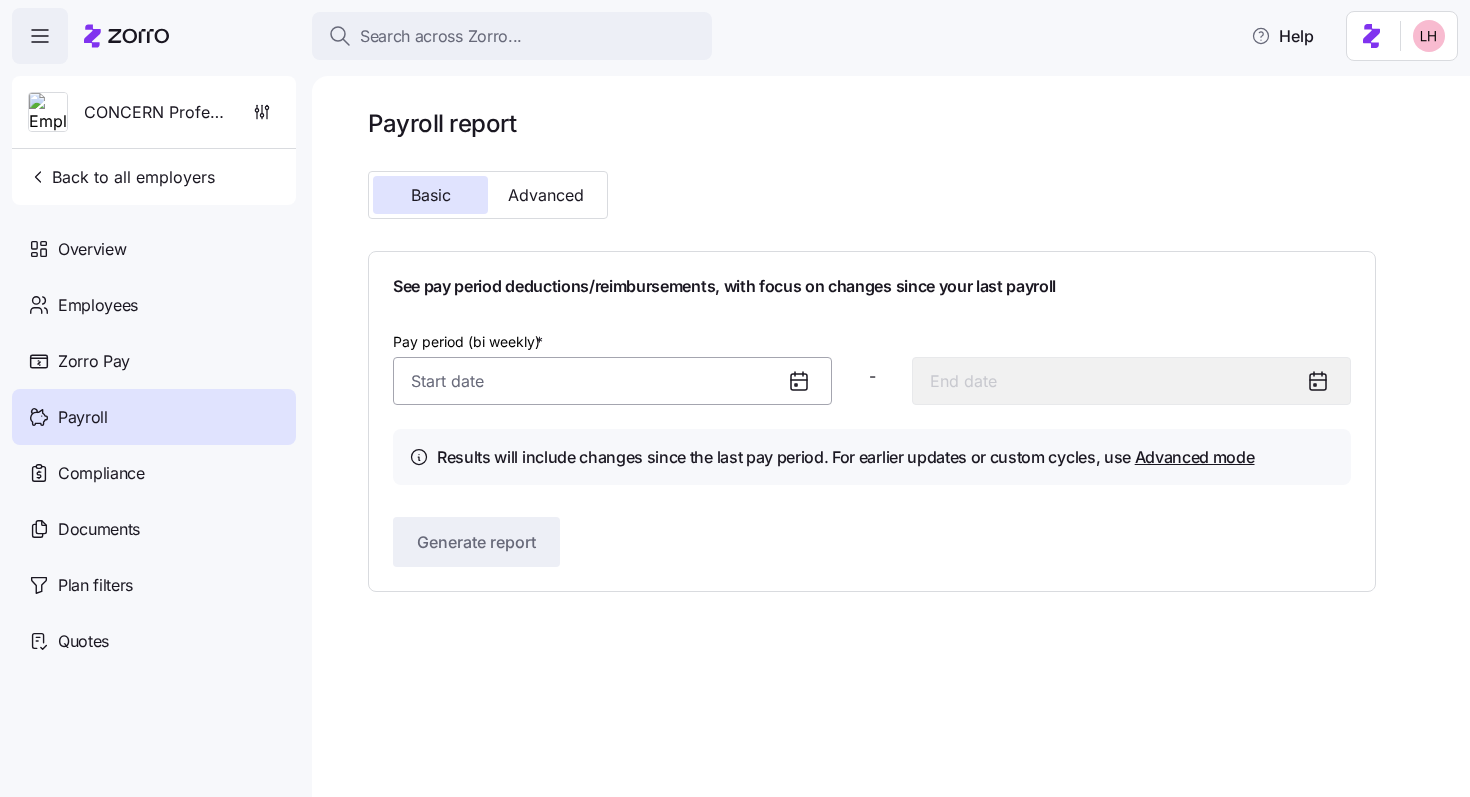 click on "Pay period (bi weekly)  *" at bounding box center (612, 381) 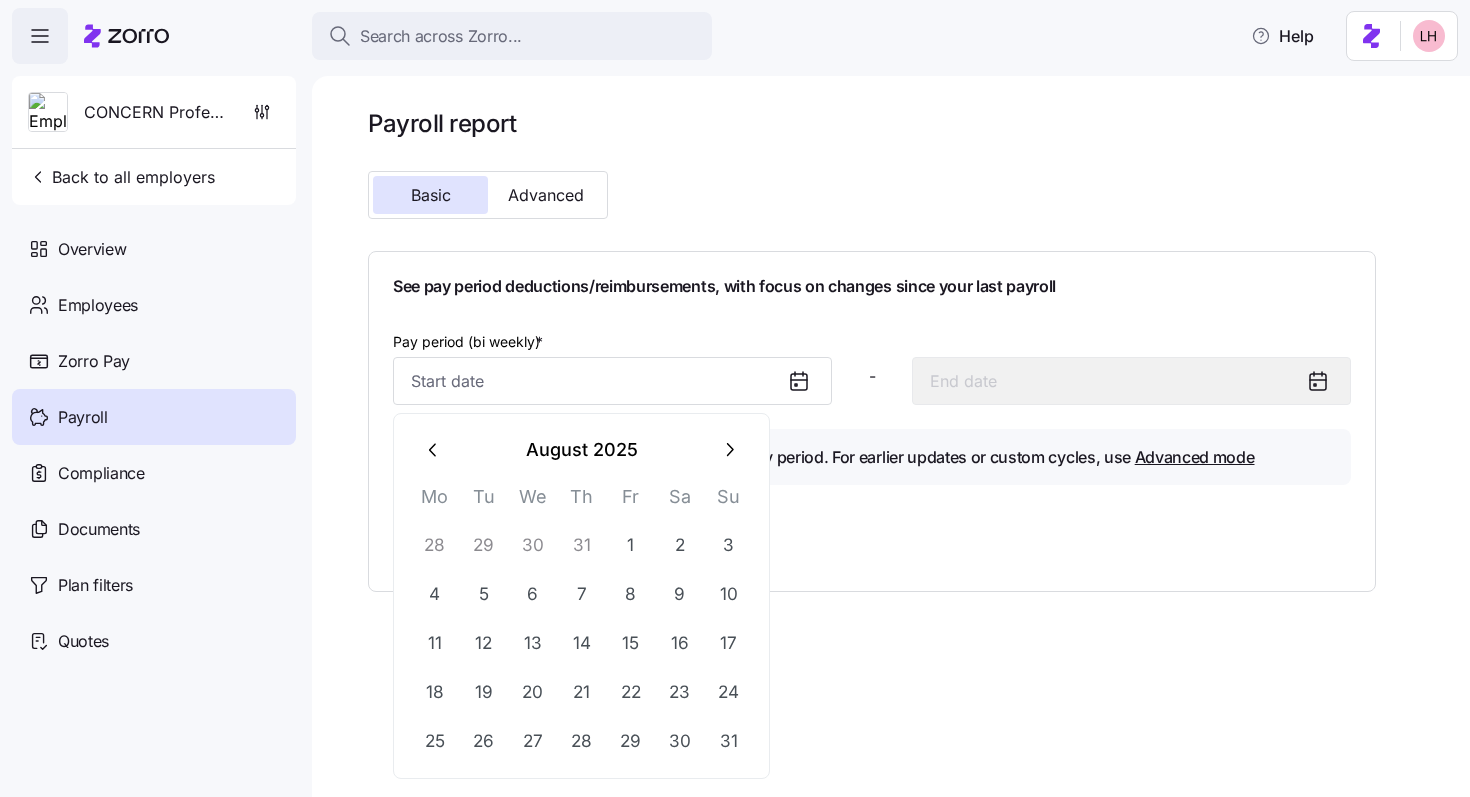 click at bounding box center [434, 450] 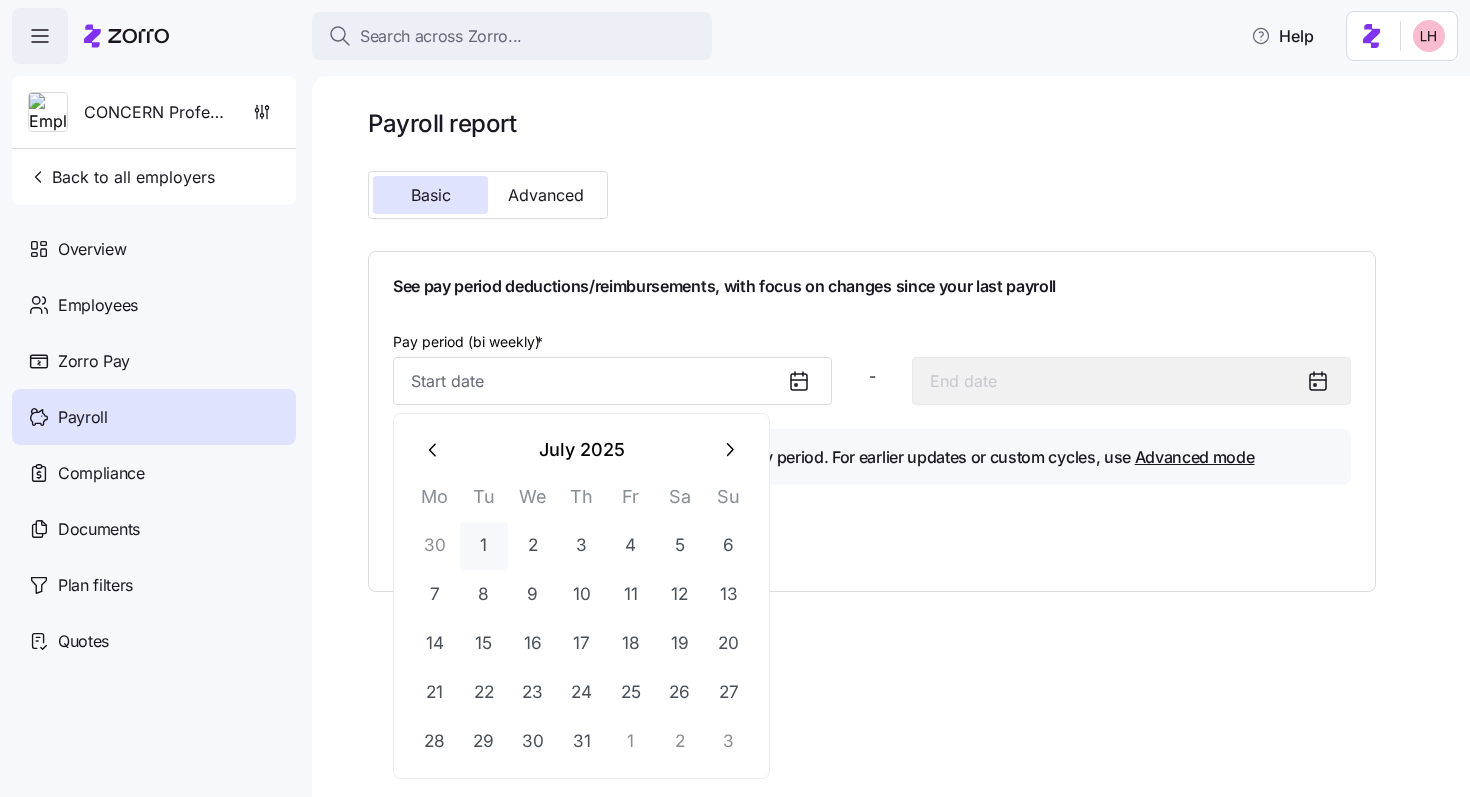 click on "1" at bounding box center [484, 546] 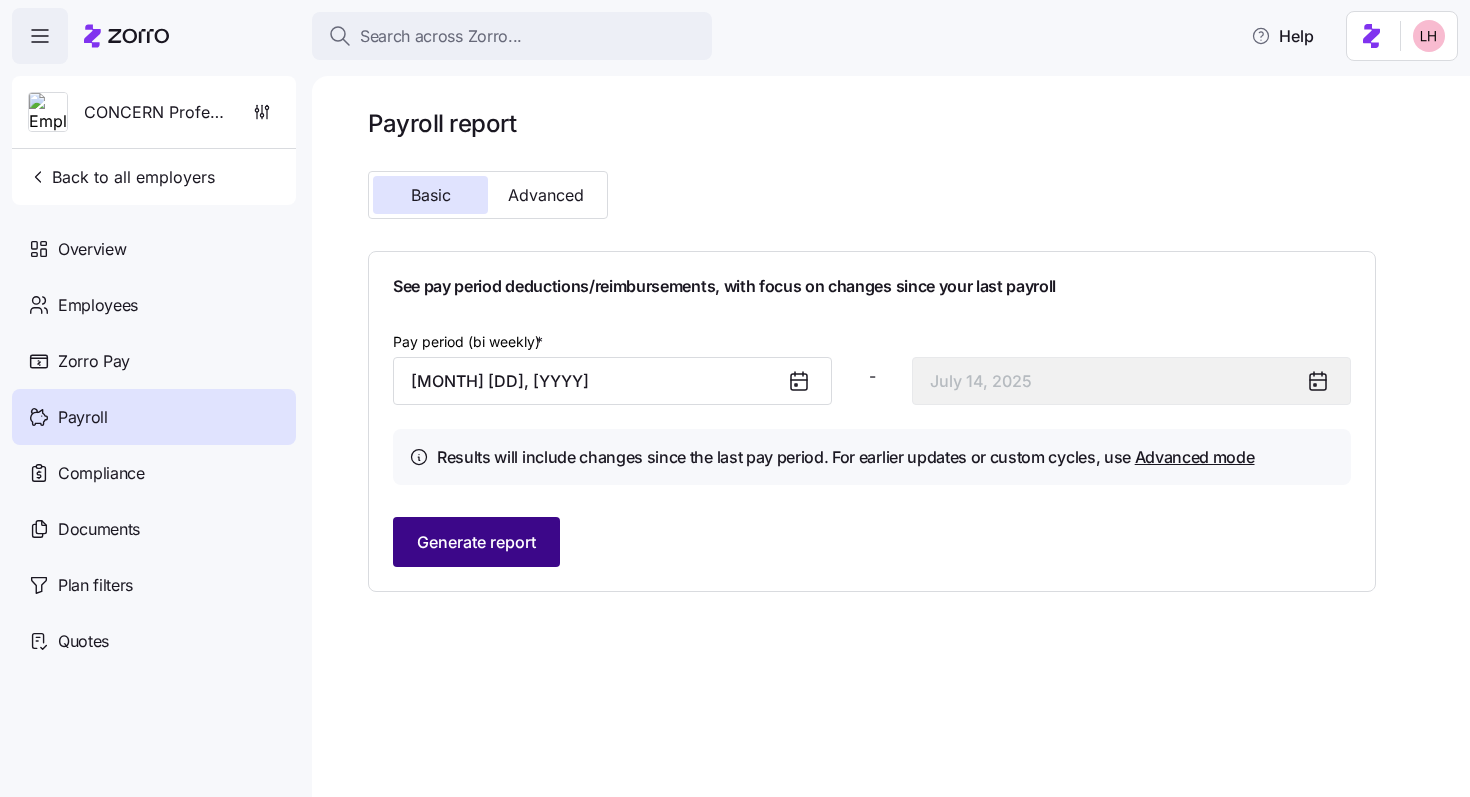 click on "Generate report" at bounding box center [476, 542] 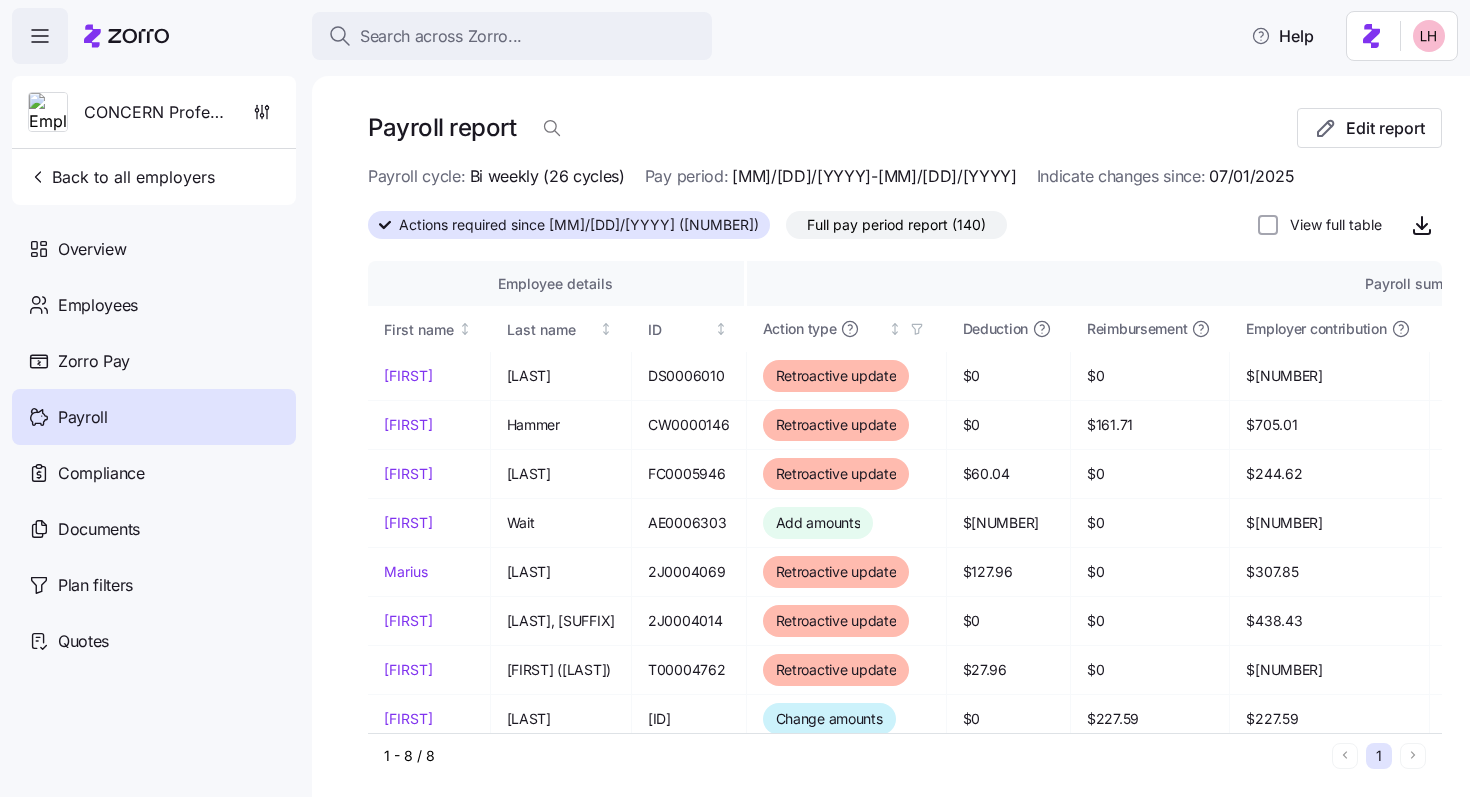 click on "Full pay period report (140)" at bounding box center (896, 225) 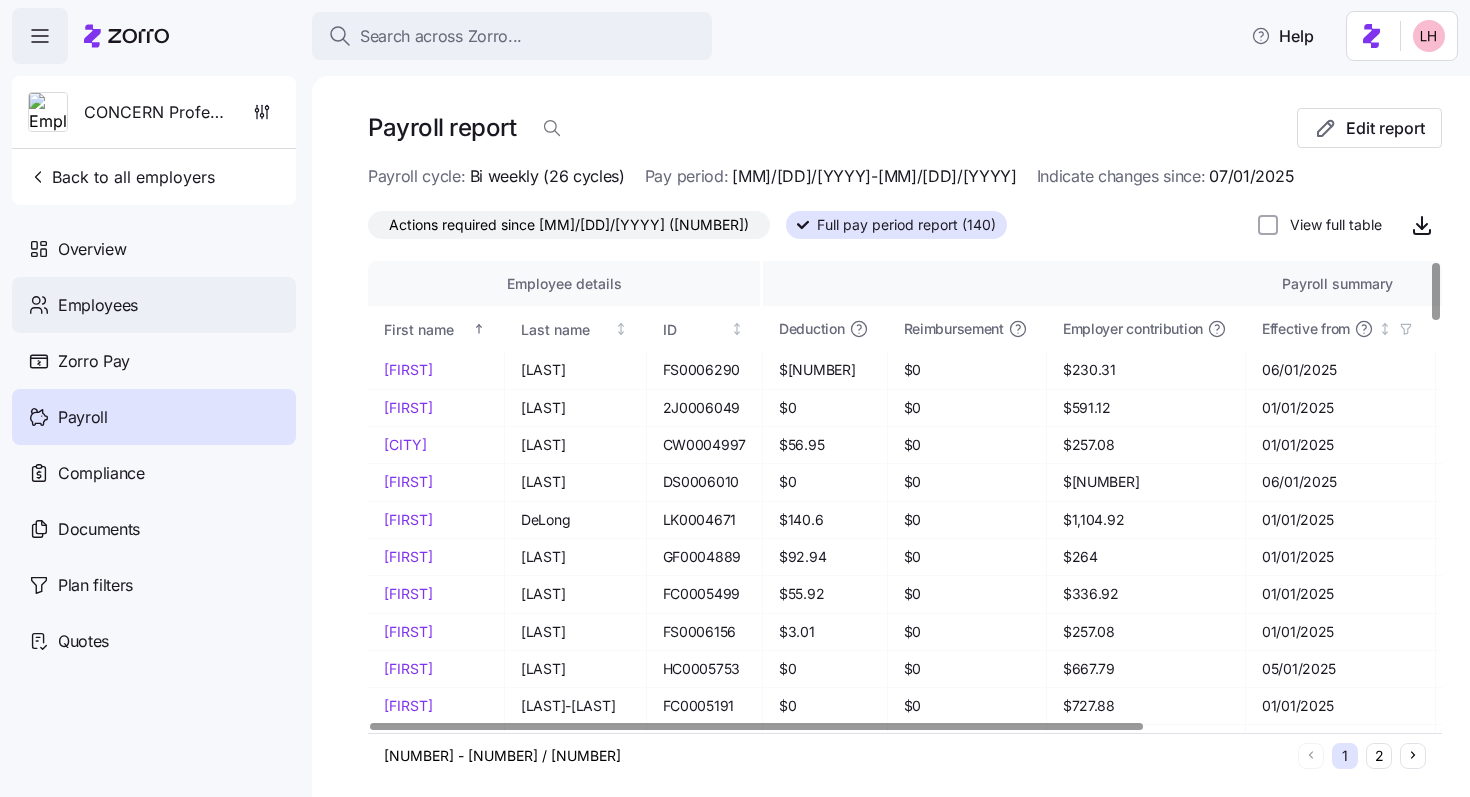 click on "Employees" at bounding box center (154, 305) 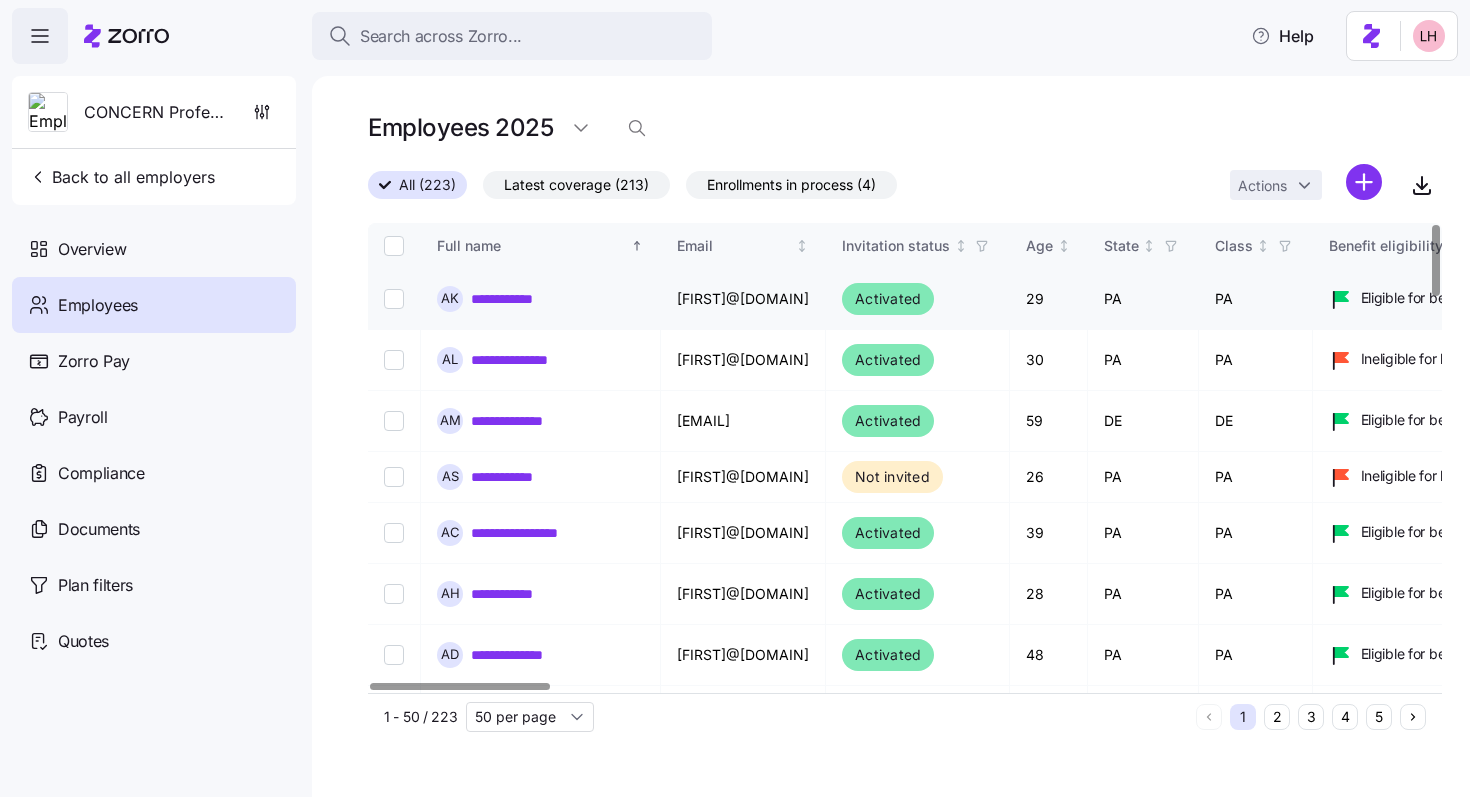 click on "**********" at bounding box center (515, 299) 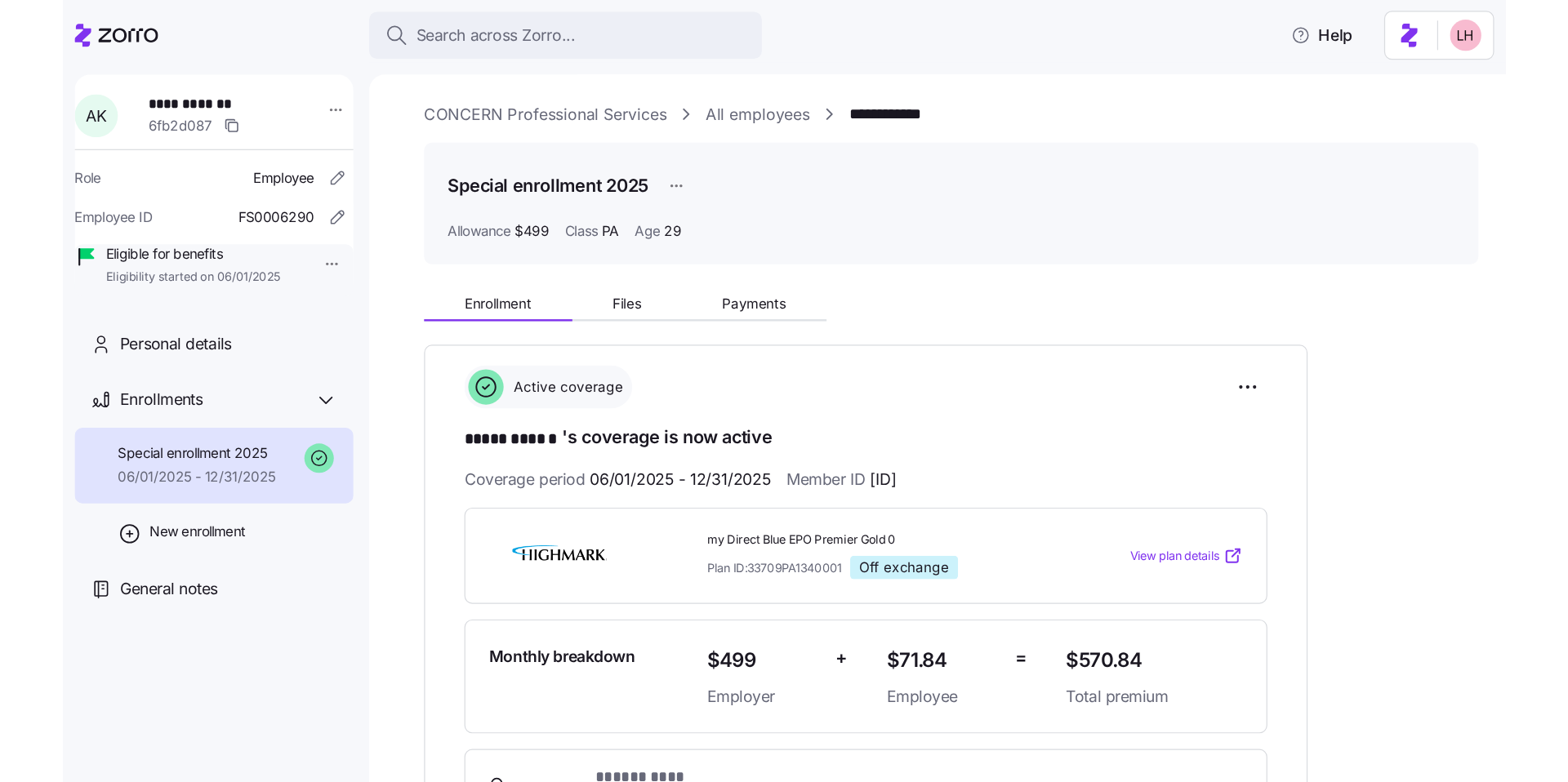 scroll, scrollTop: 0, scrollLeft: 0, axis: both 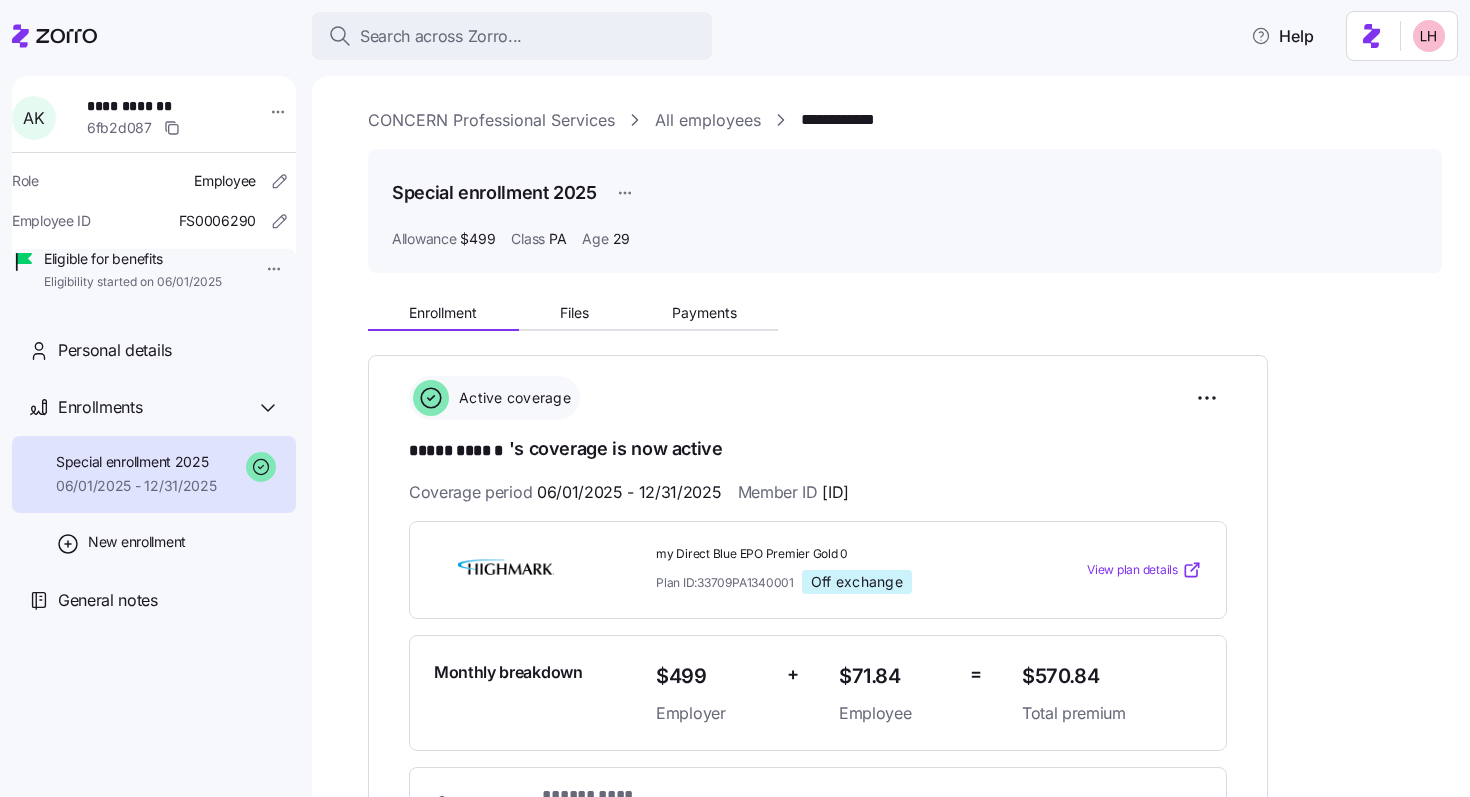 click on "All employees" at bounding box center [708, 120] 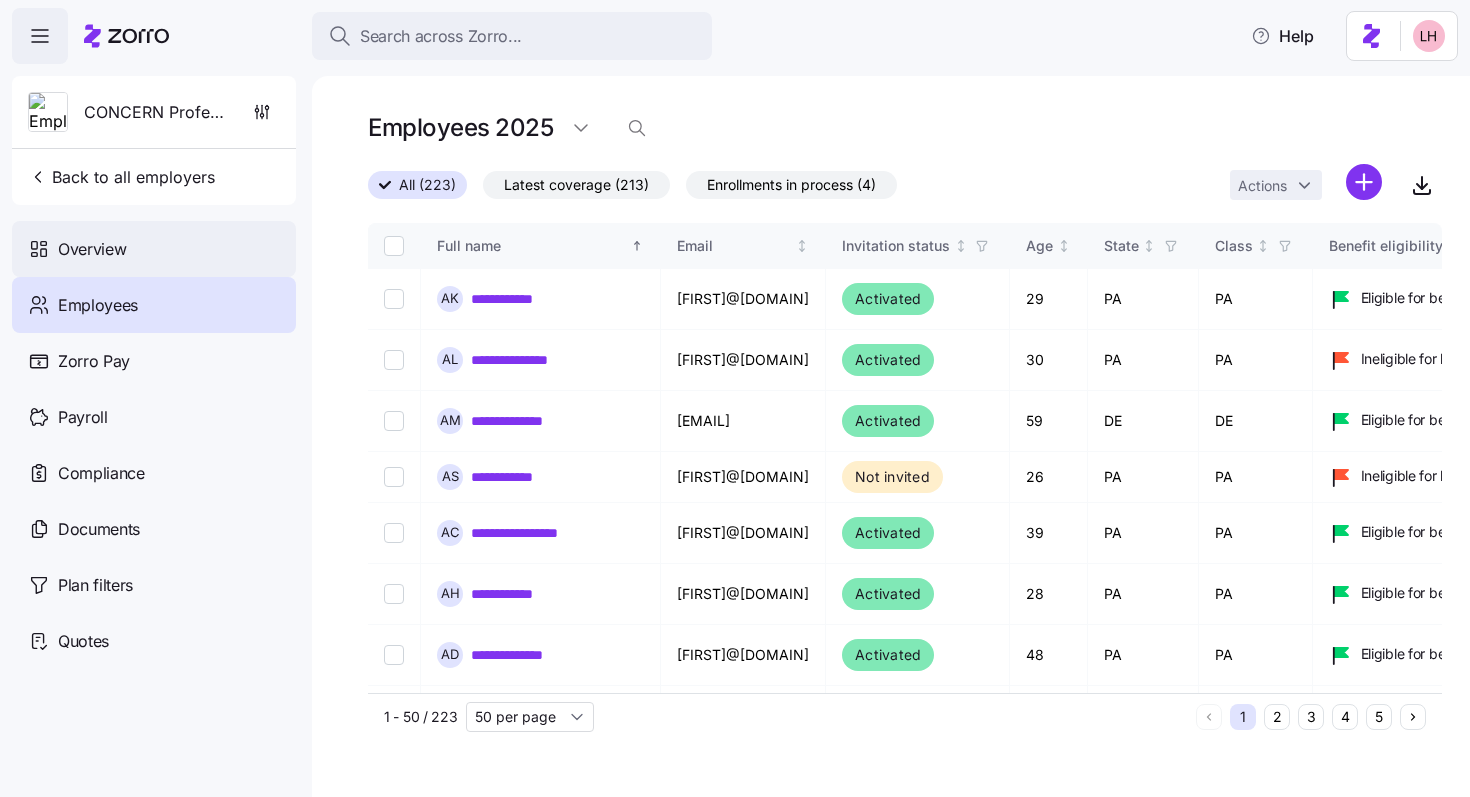 click on "Overview" at bounding box center [154, 249] 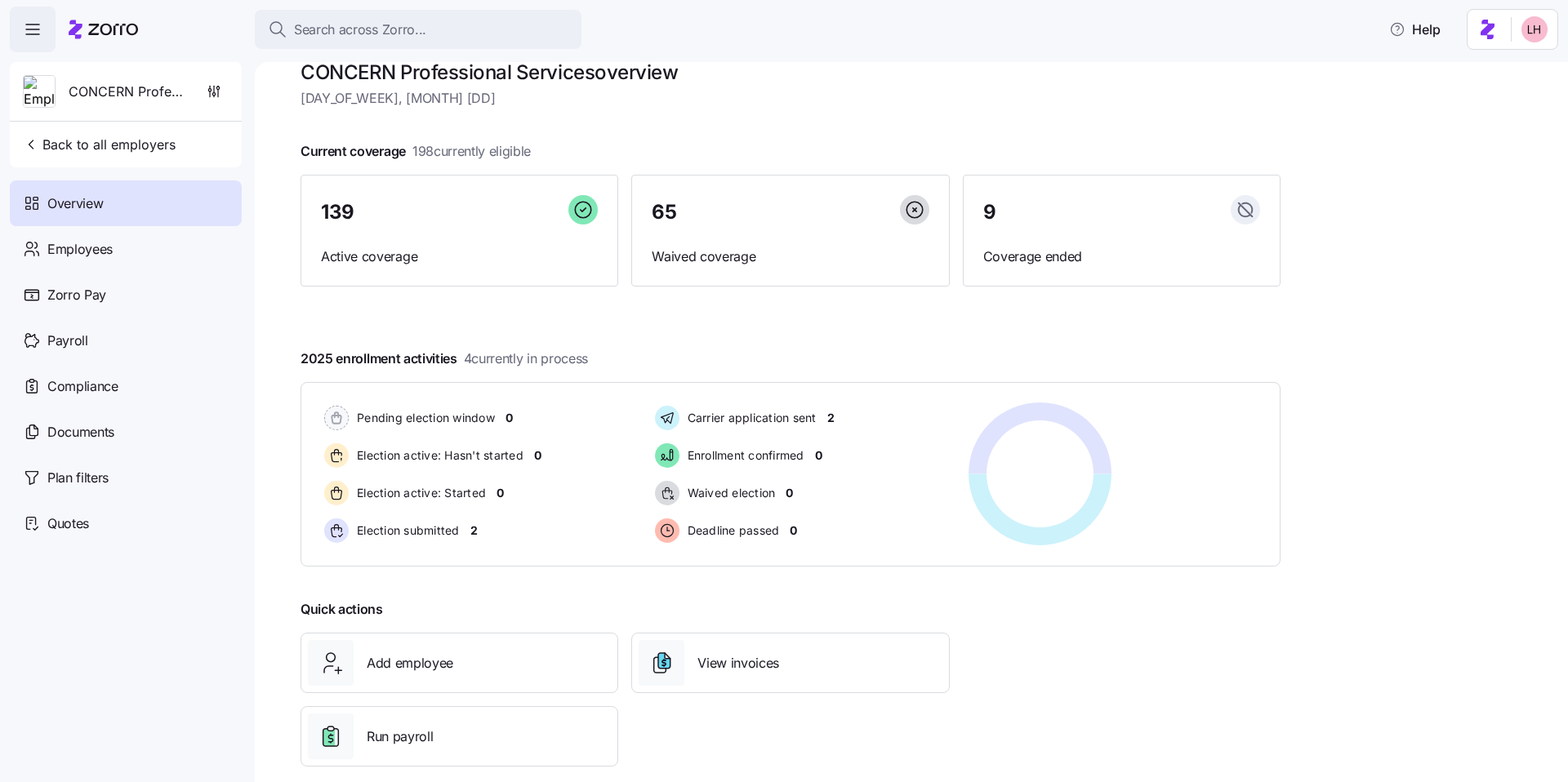 scroll, scrollTop: 52, scrollLeft: 0, axis: vertical 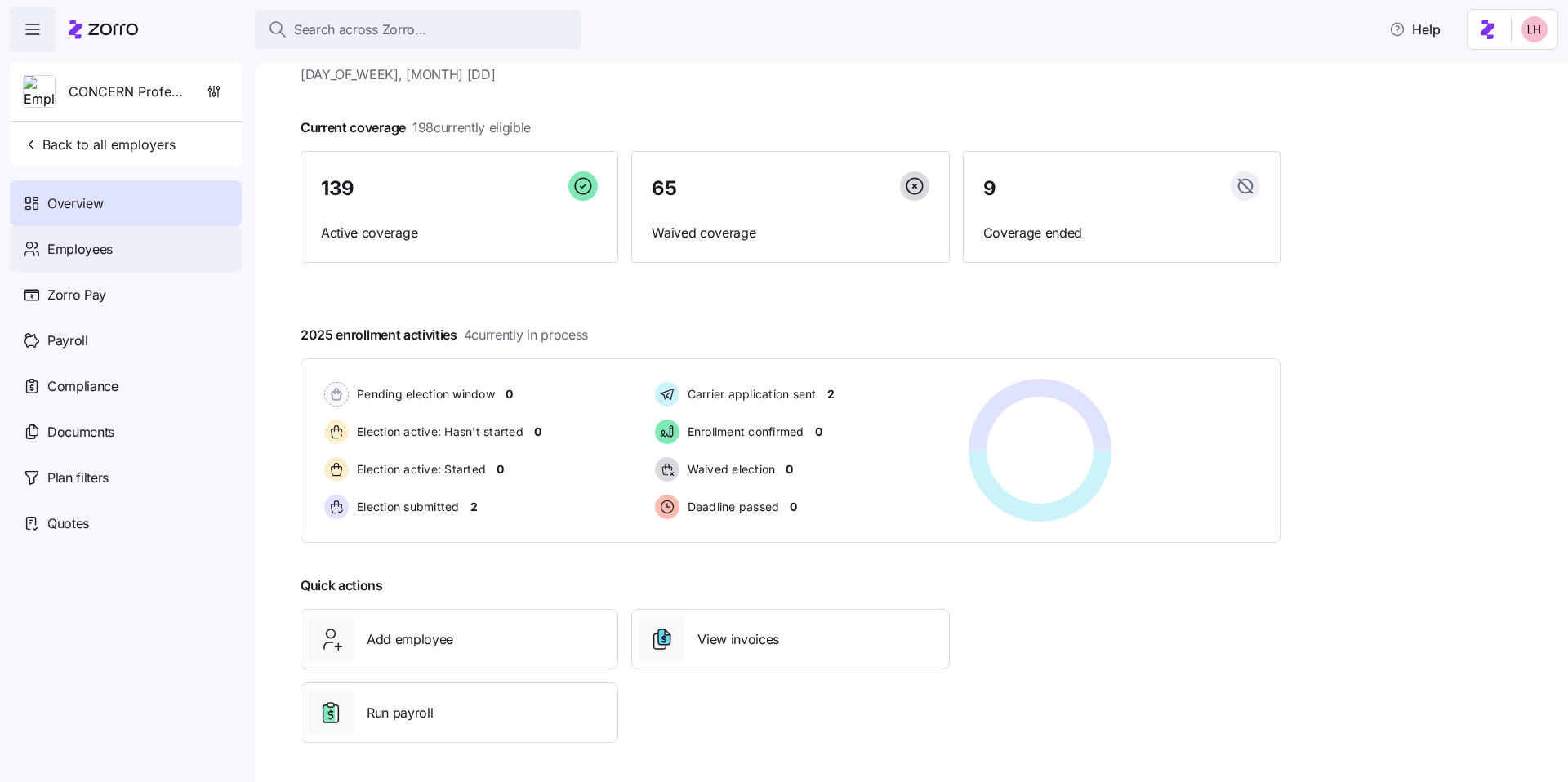 click on "Employees" at bounding box center (126, 249) 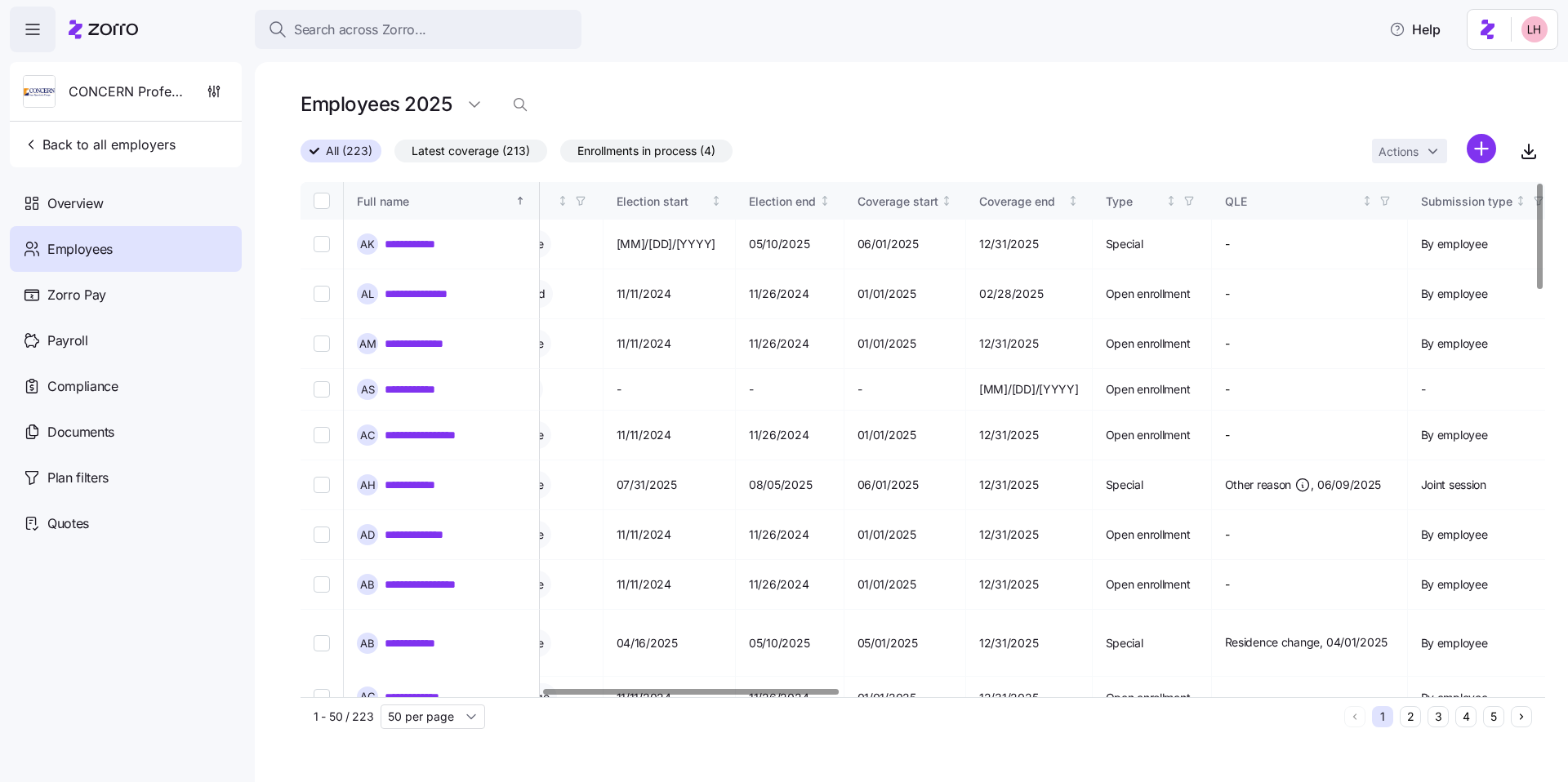 scroll, scrollTop: 0, scrollLeft: 1013, axis: horizontal 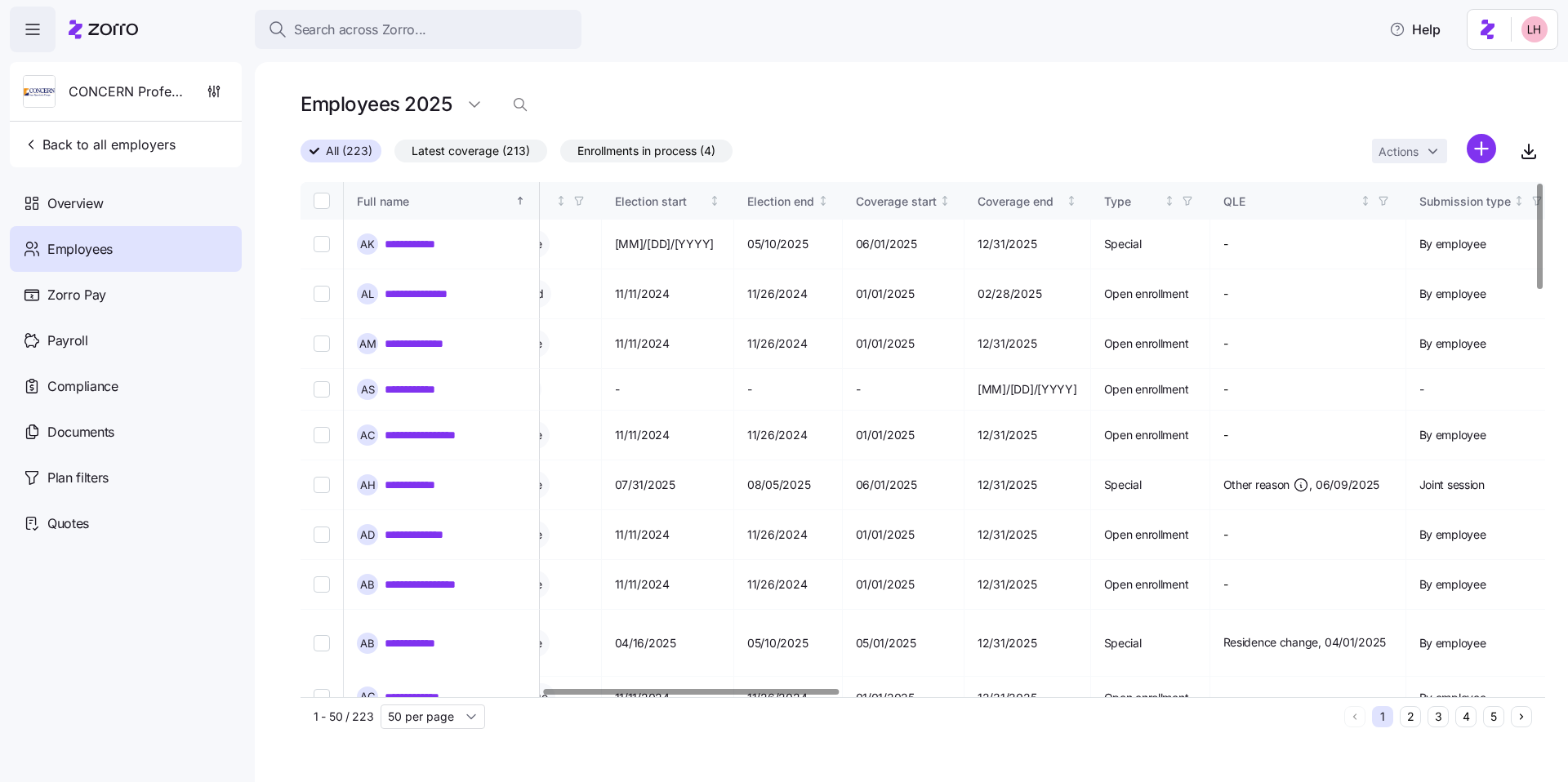 click at bounding box center (692, 691) 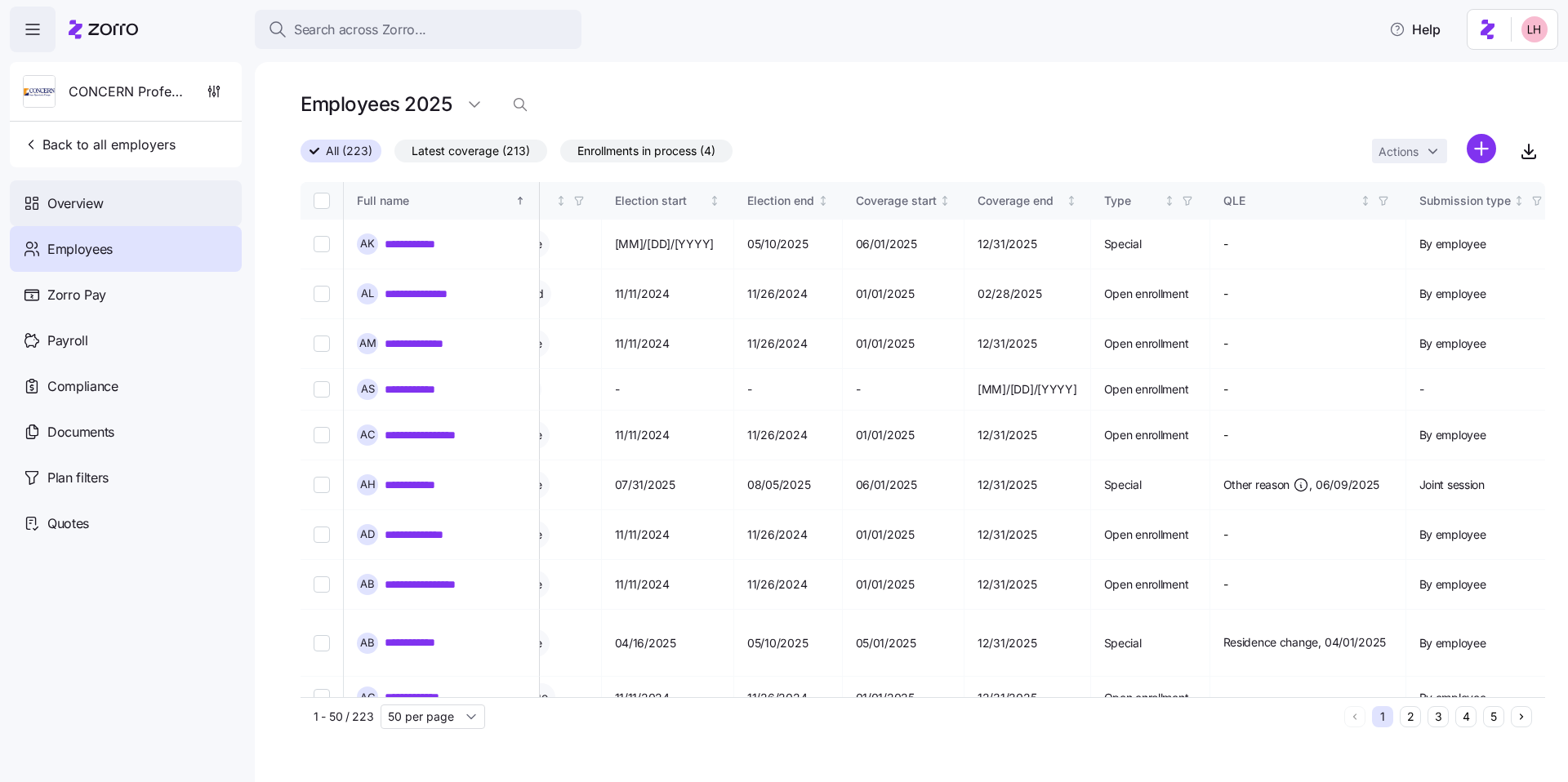 click on "Overview" at bounding box center (75, 203) 